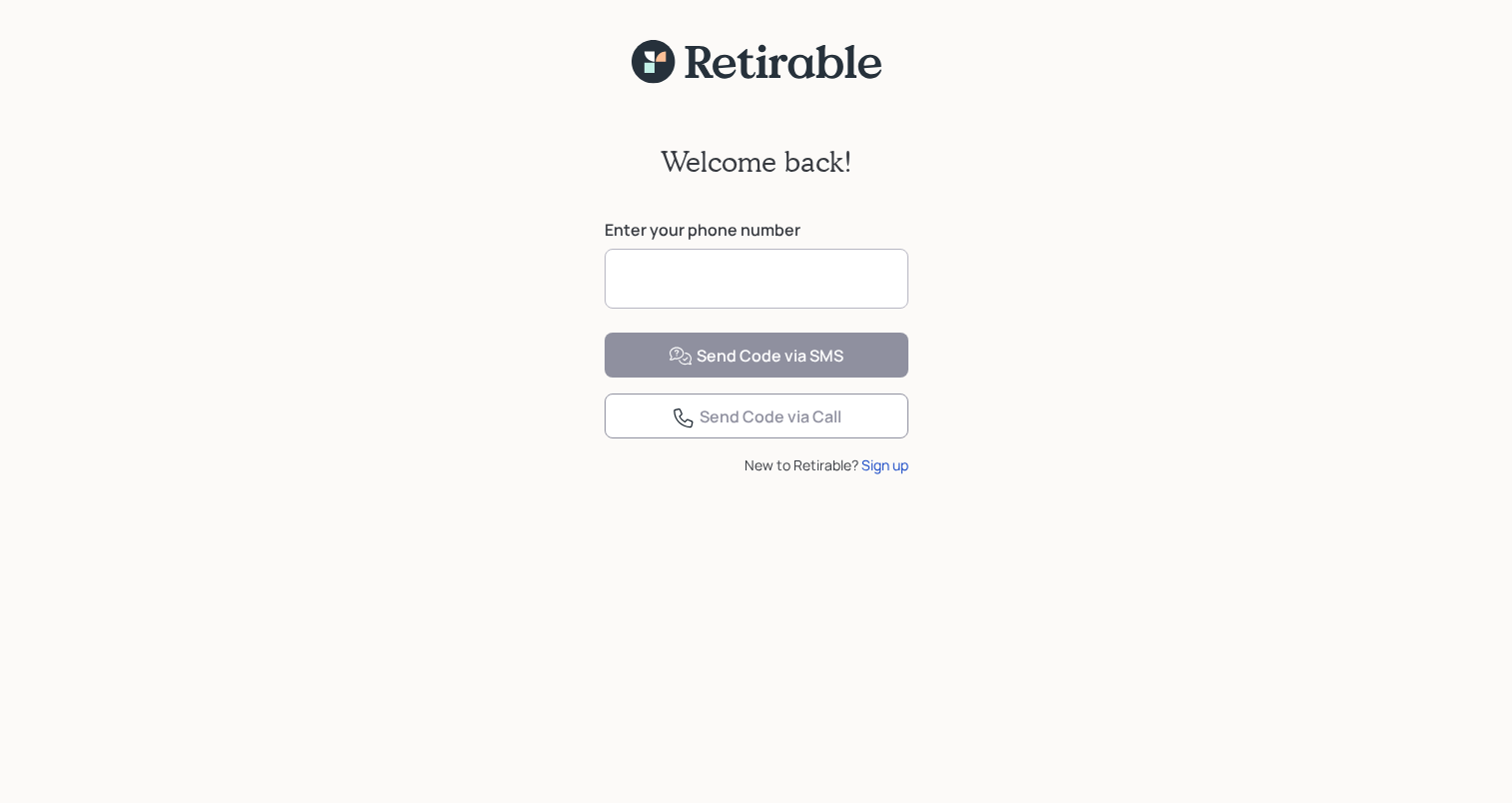 scroll, scrollTop: 0, scrollLeft: 0, axis: both 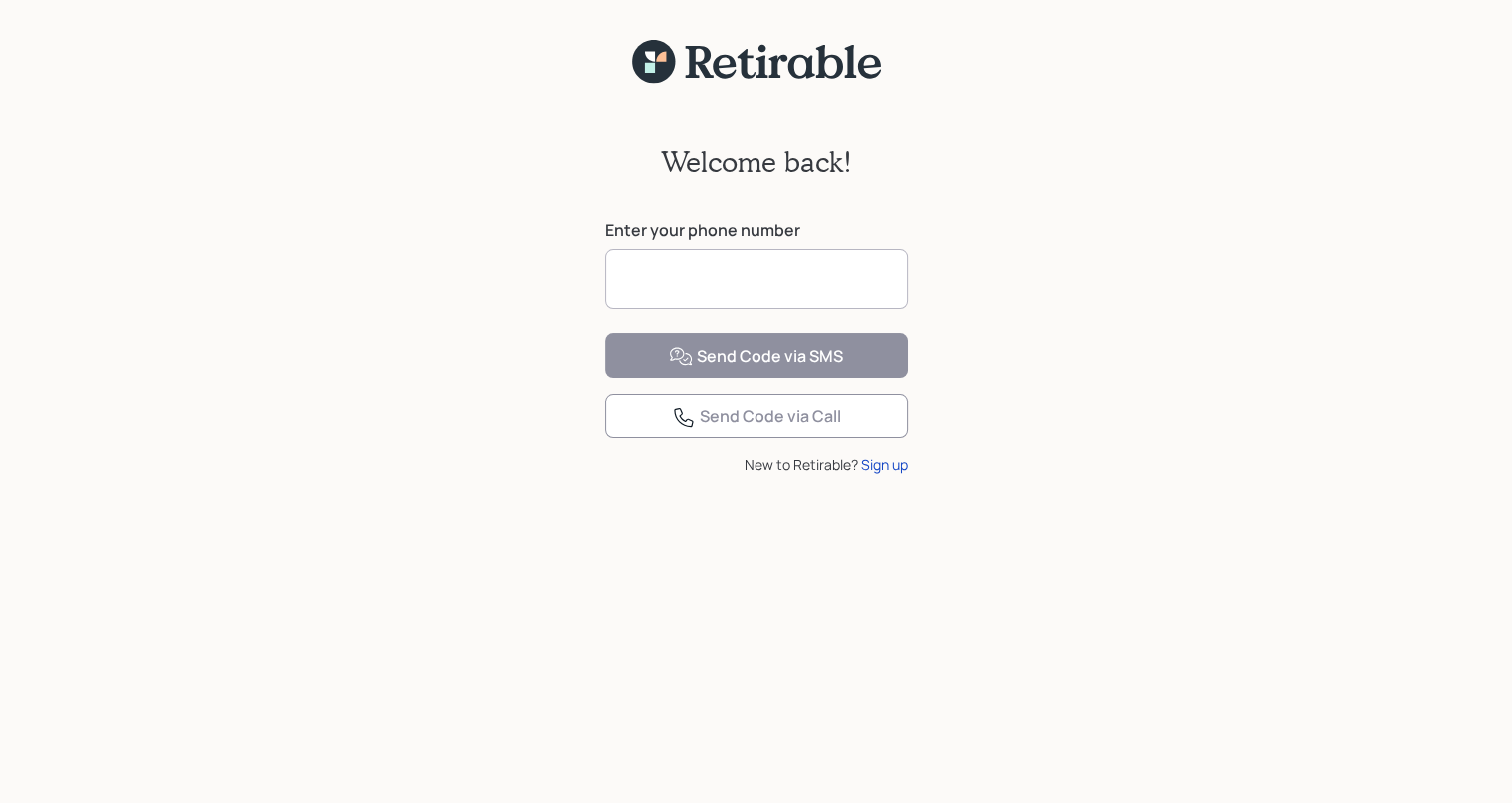 click at bounding box center (756, 279) 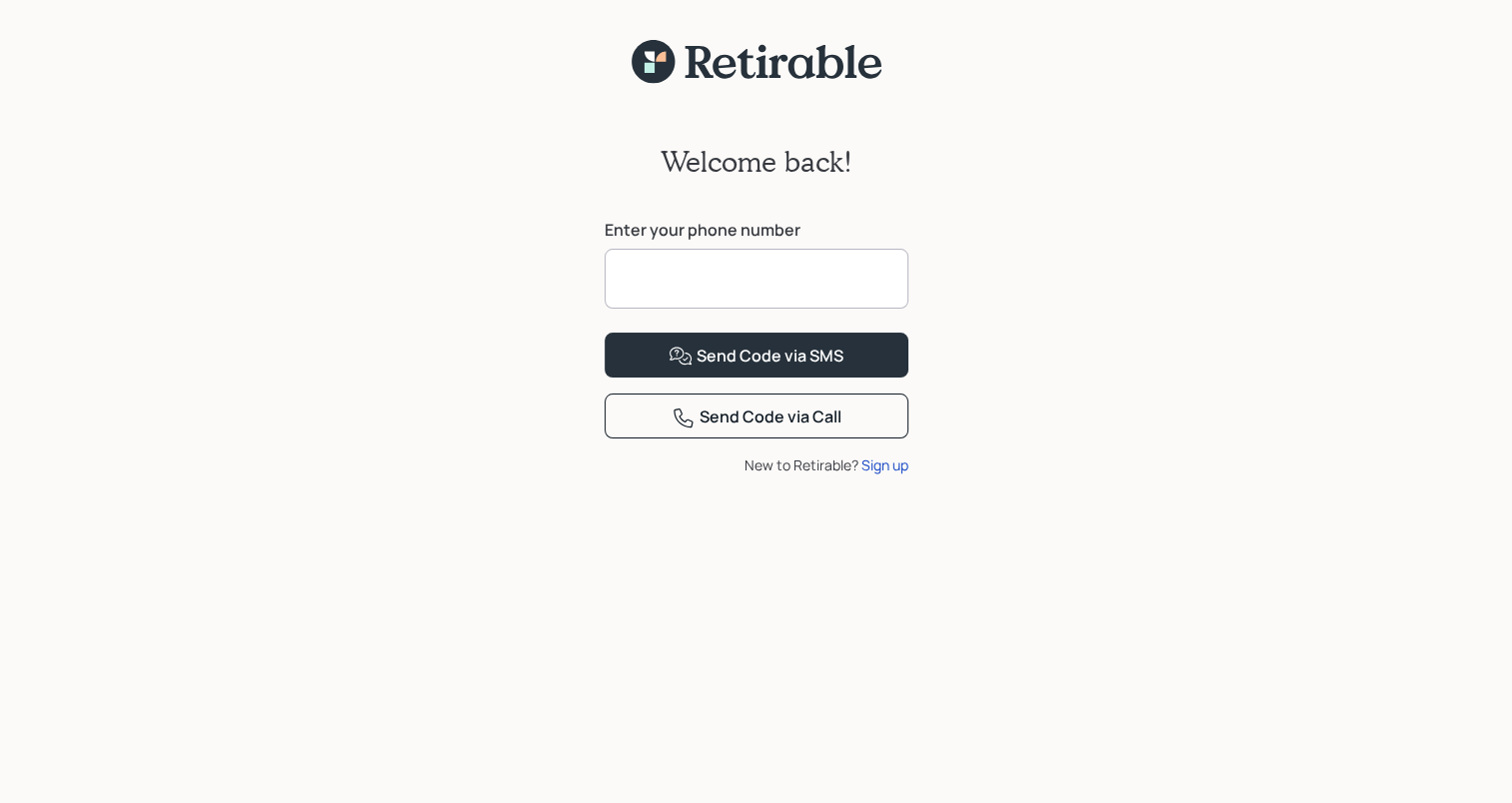 type on "**********" 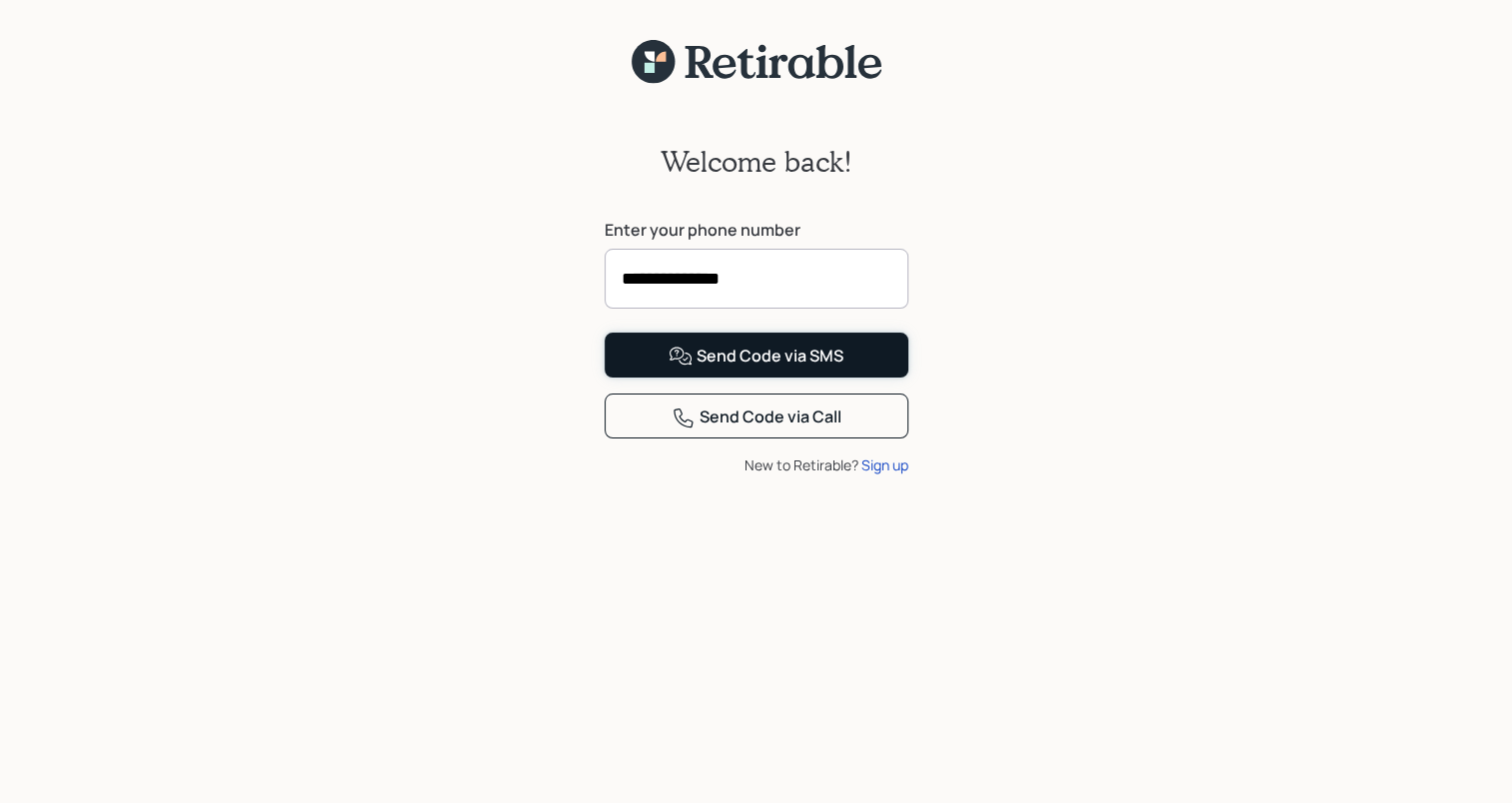 click at bounding box center [681, 357] 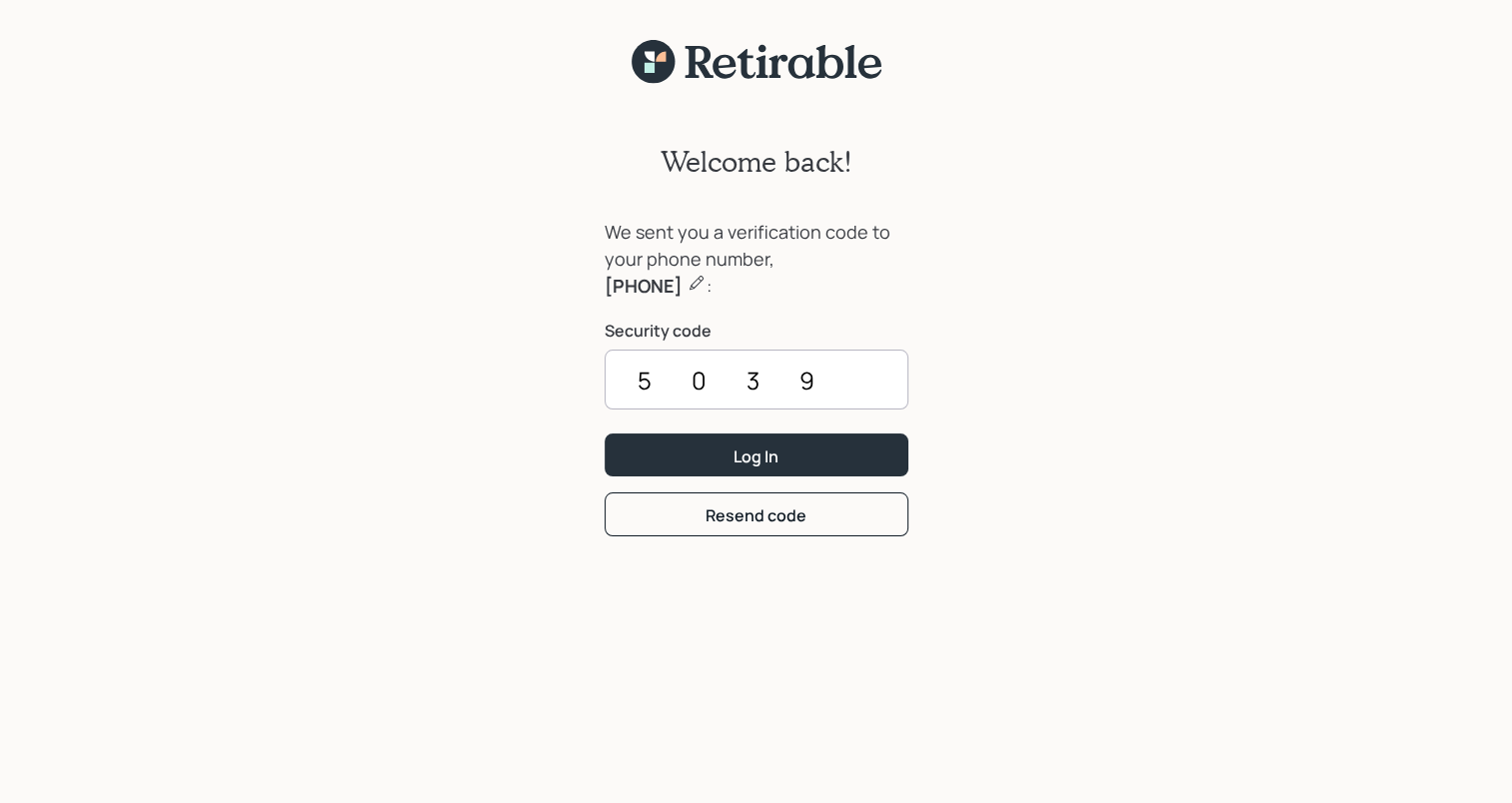 type on "5039" 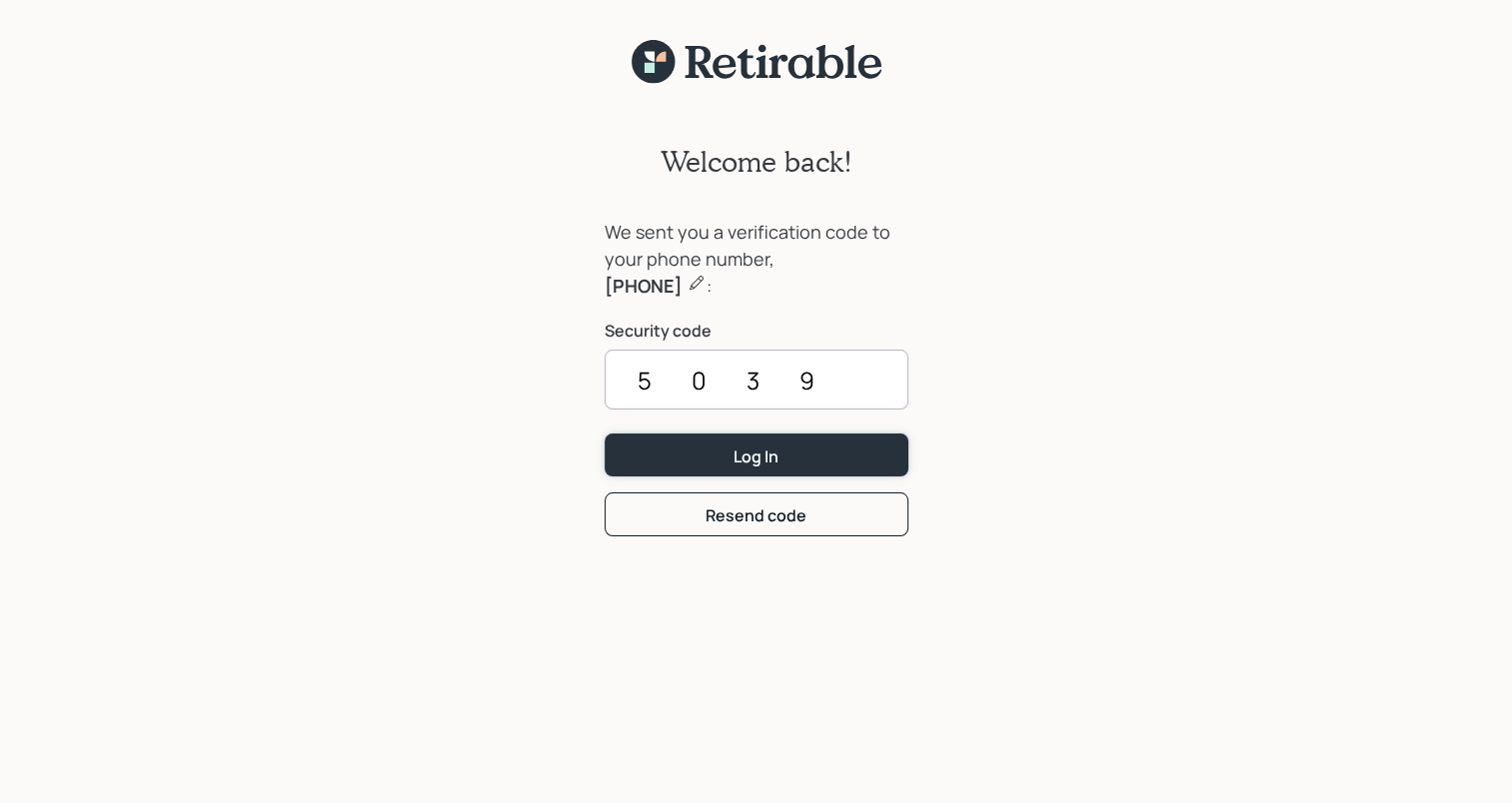 click on "Log In" at bounding box center (756, 454) 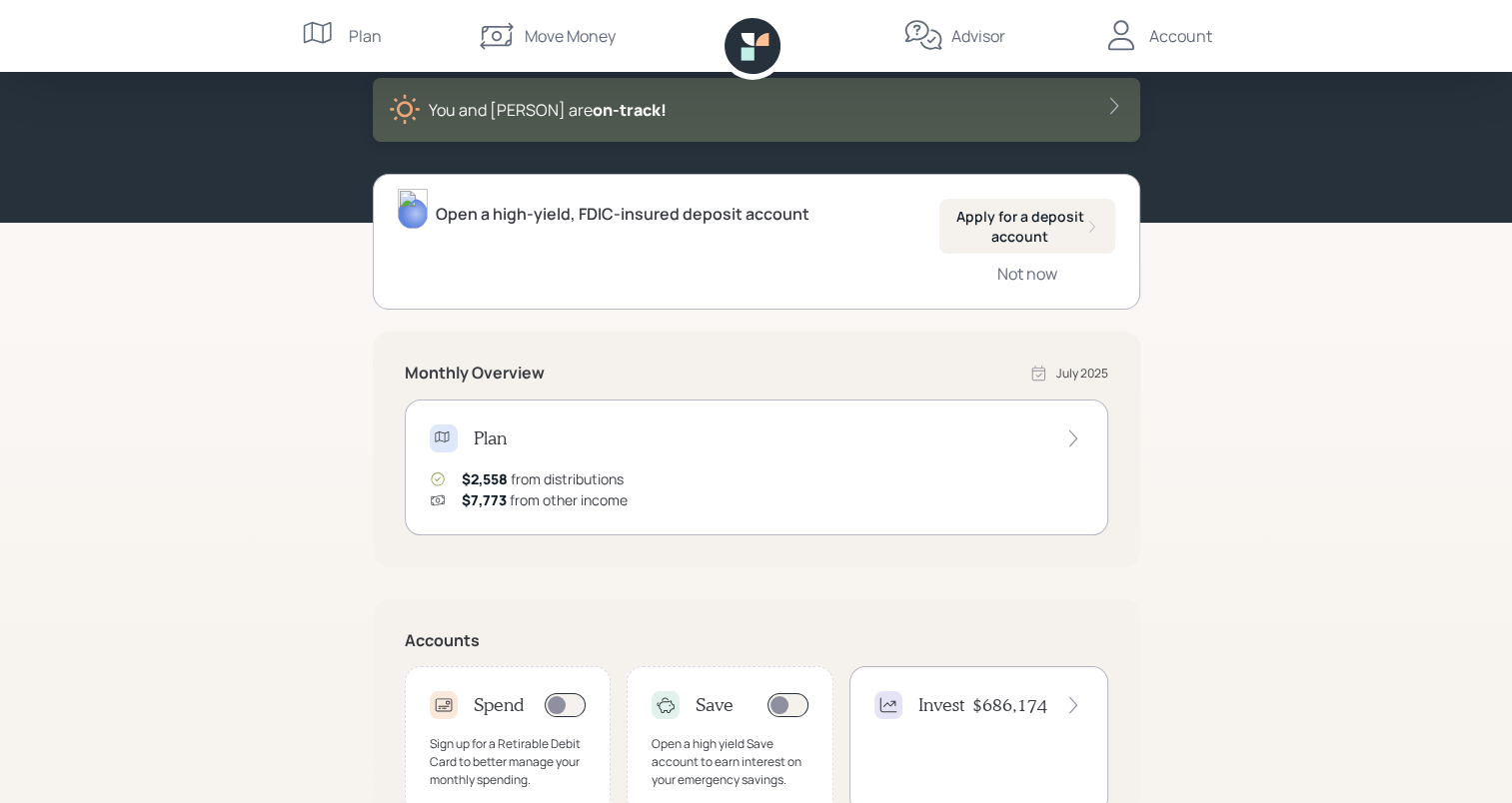 scroll, scrollTop: 0, scrollLeft: 0, axis: both 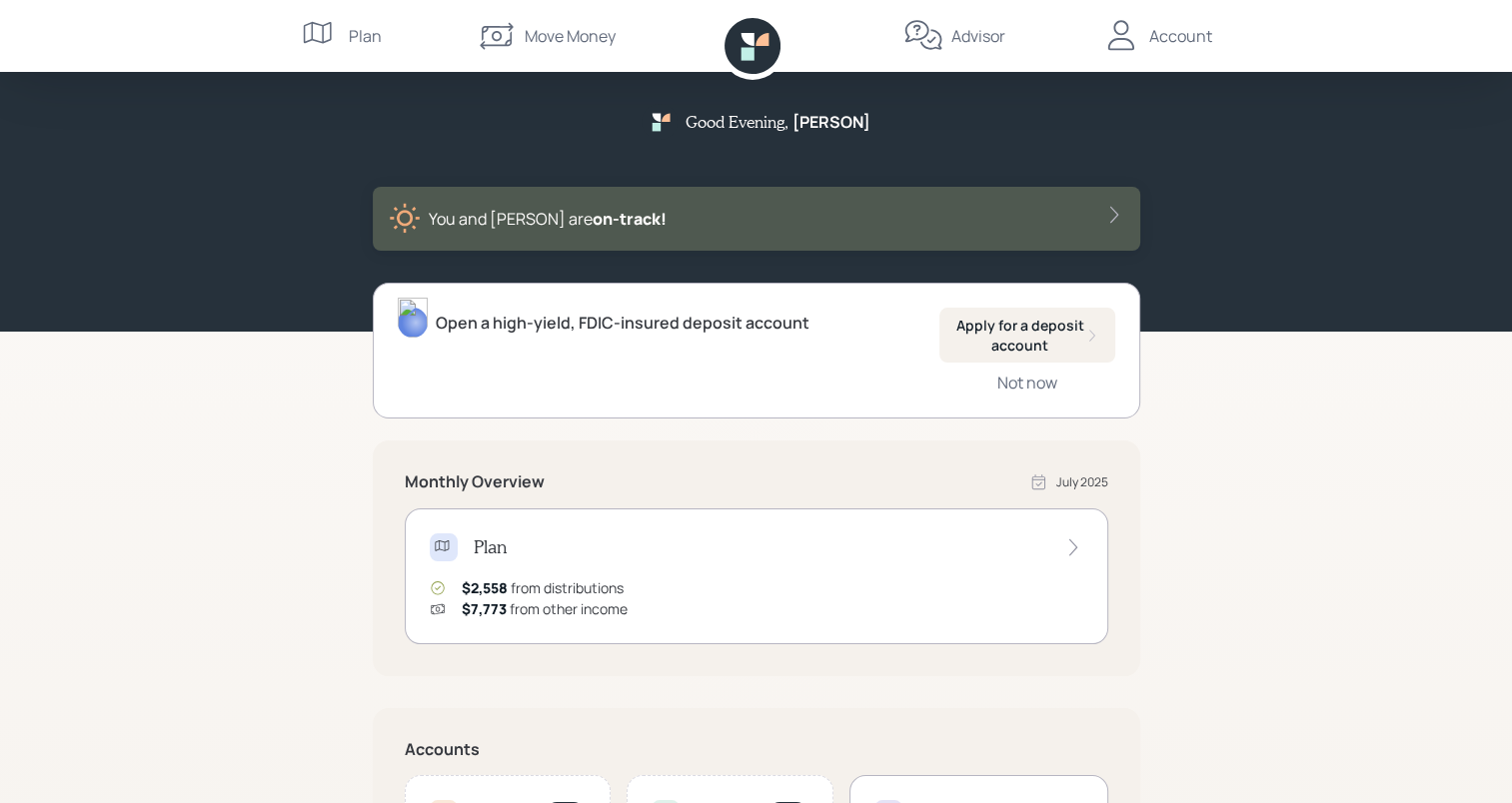 click on "Plan" at bounding box center (756, 547) 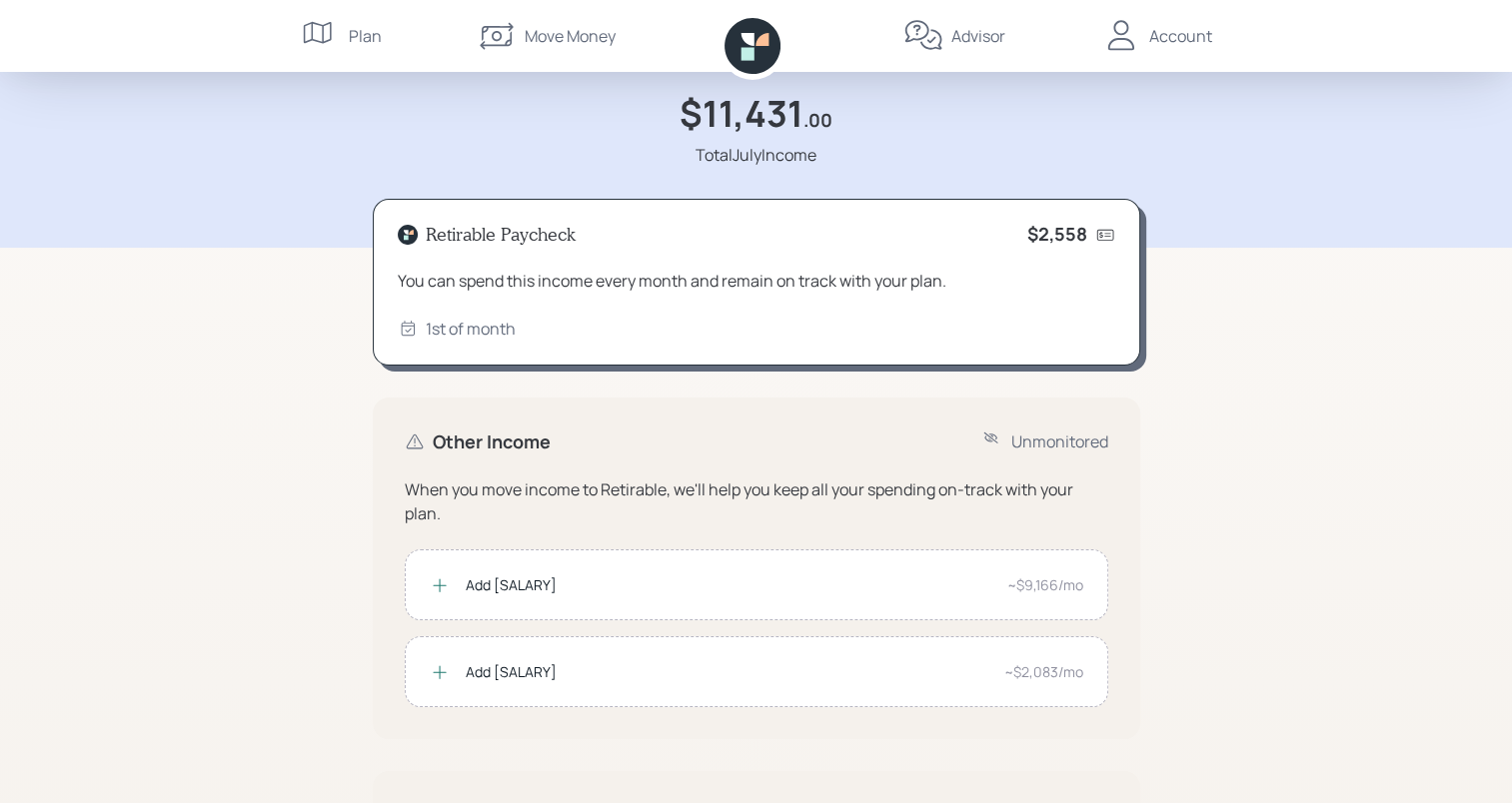 scroll, scrollTop: 0, scrollLeft: 0, axis: both 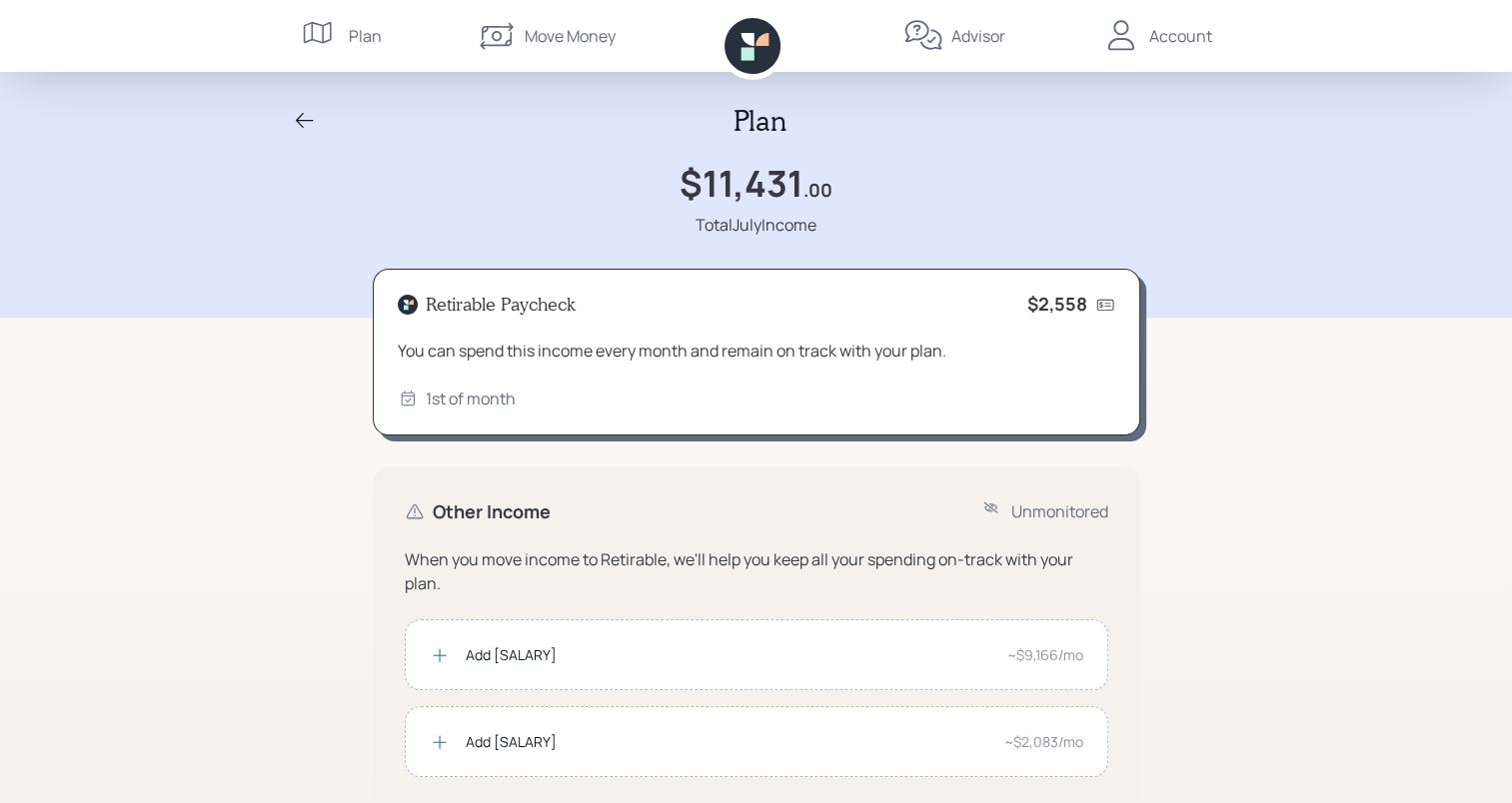 click at bounding box center [321, 36] 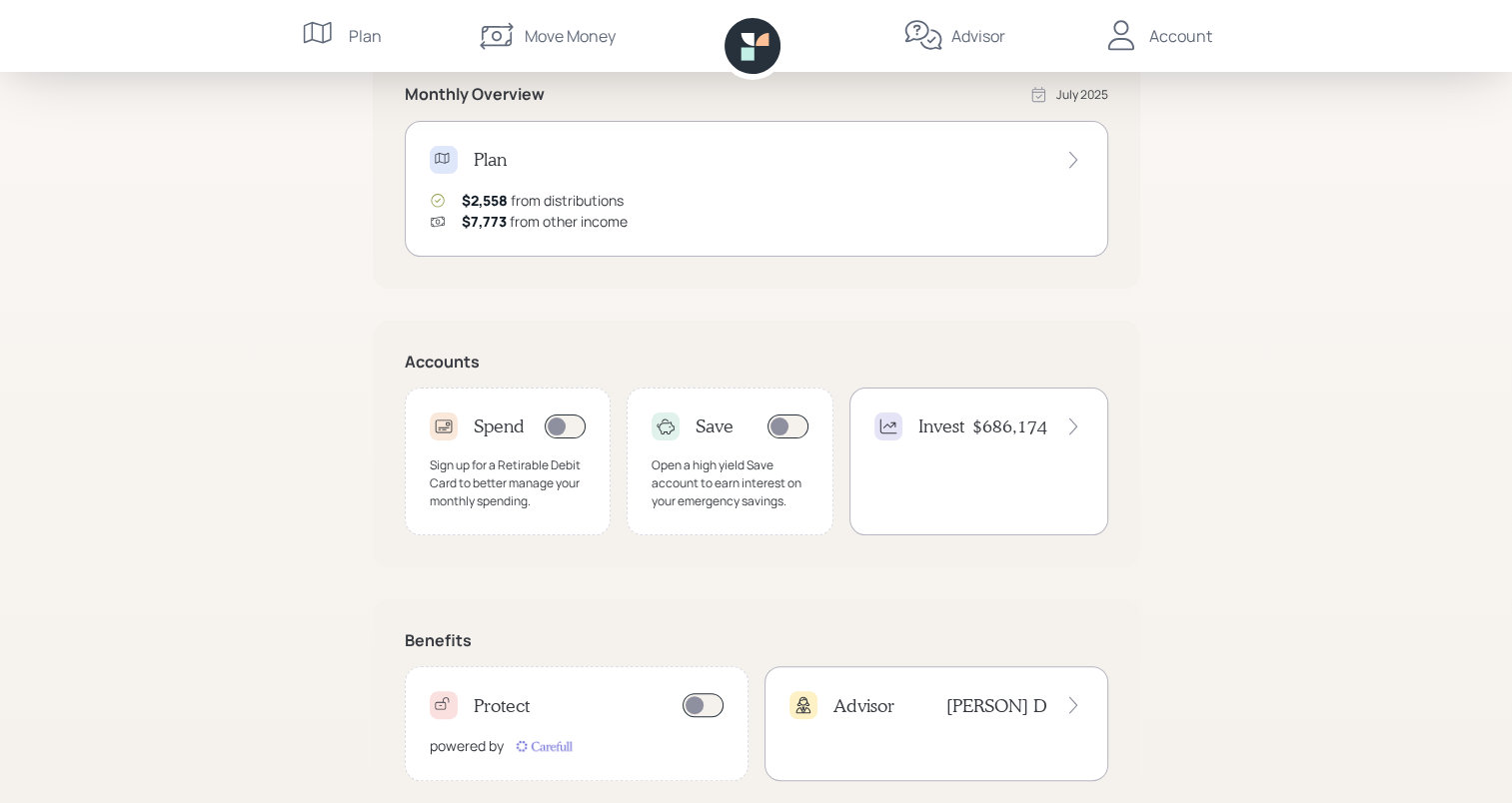 scroll, scrollTop: 428, scrollLeft: 0, axis: vertical 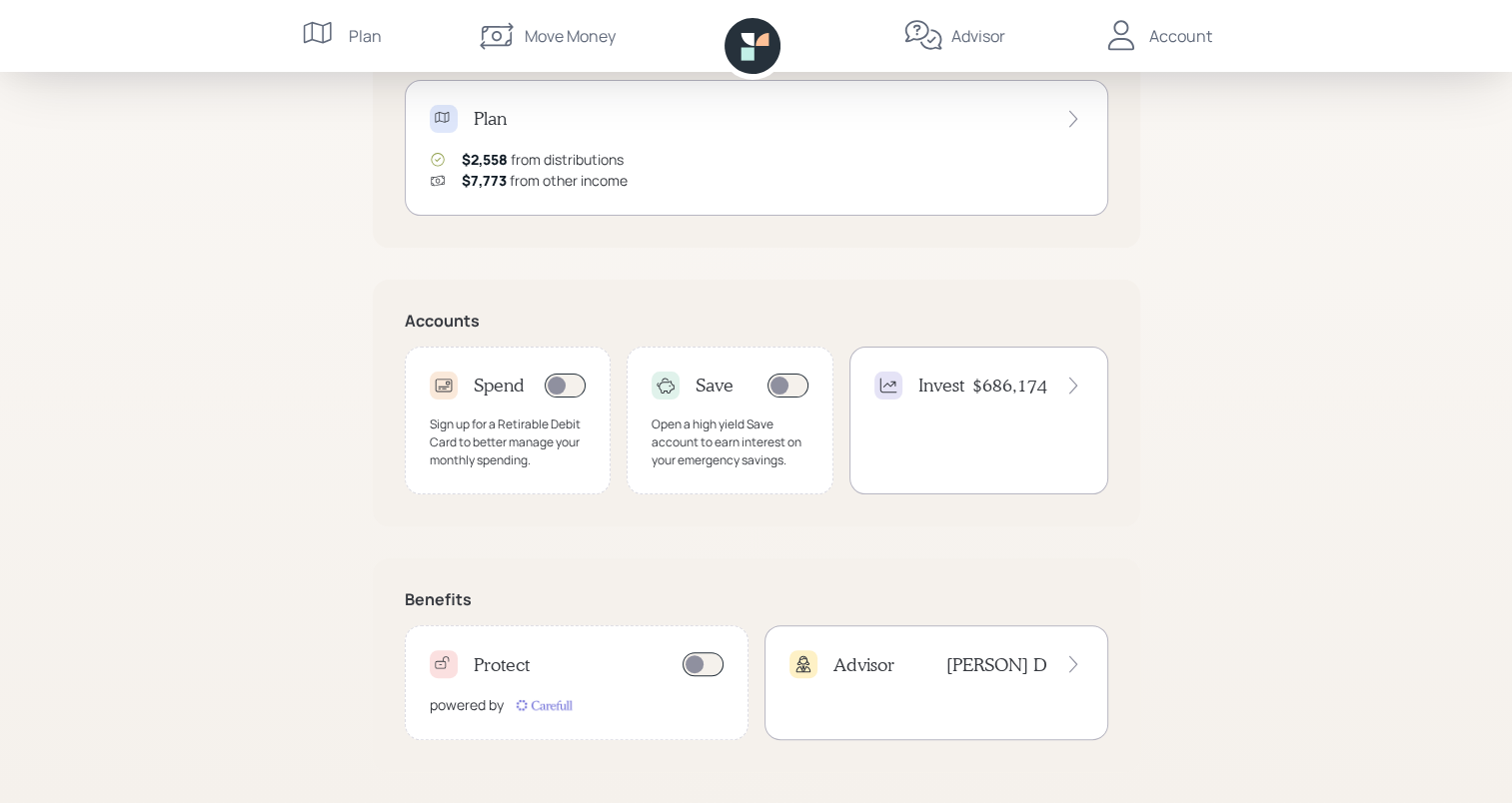 click at bounding box center [1073, 386] 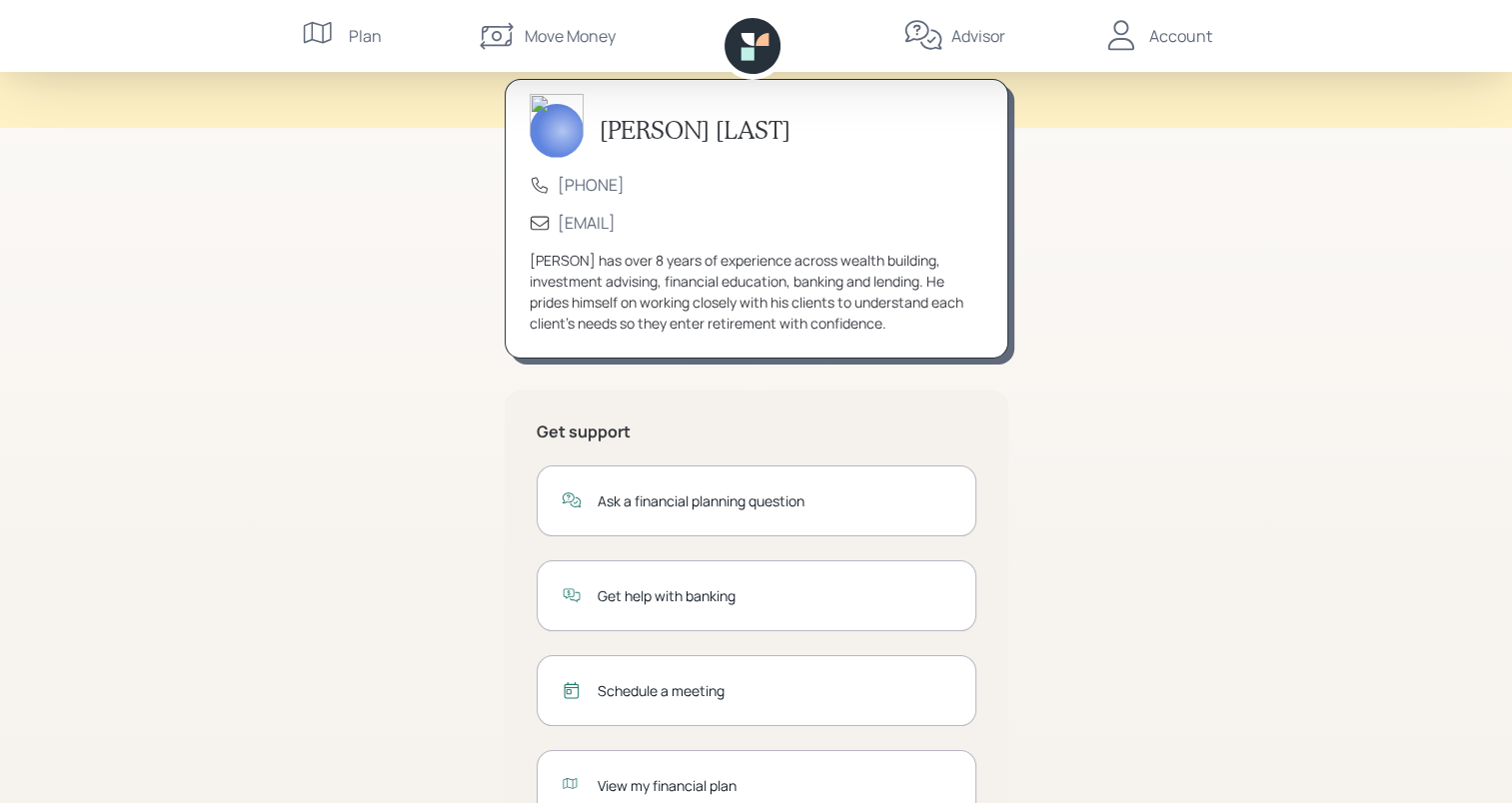scroll, scrollTop: 170, scrollLeft: 0, axis: vertical 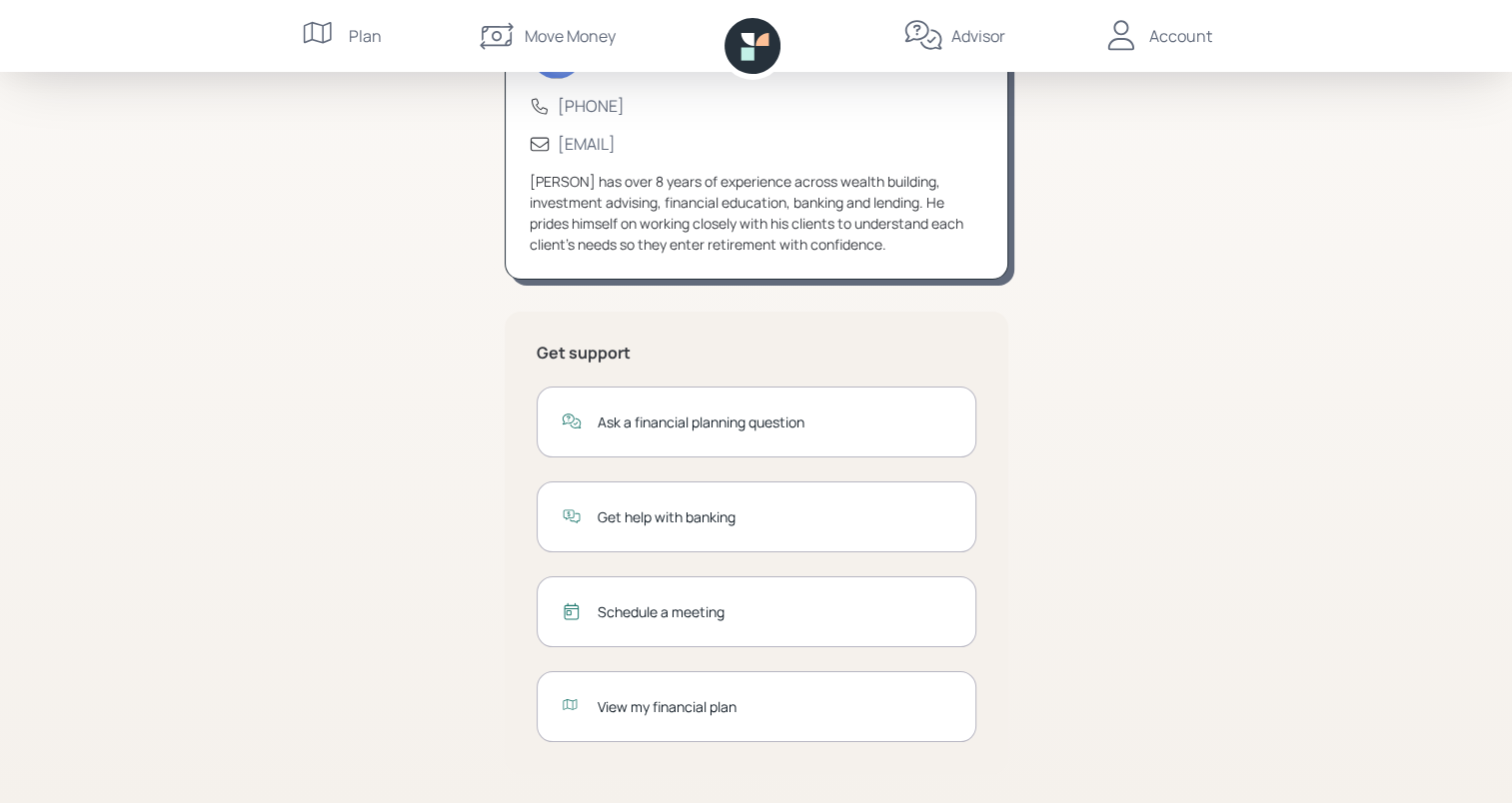 click on "View my financial plan" at bounding box center [774, 421] 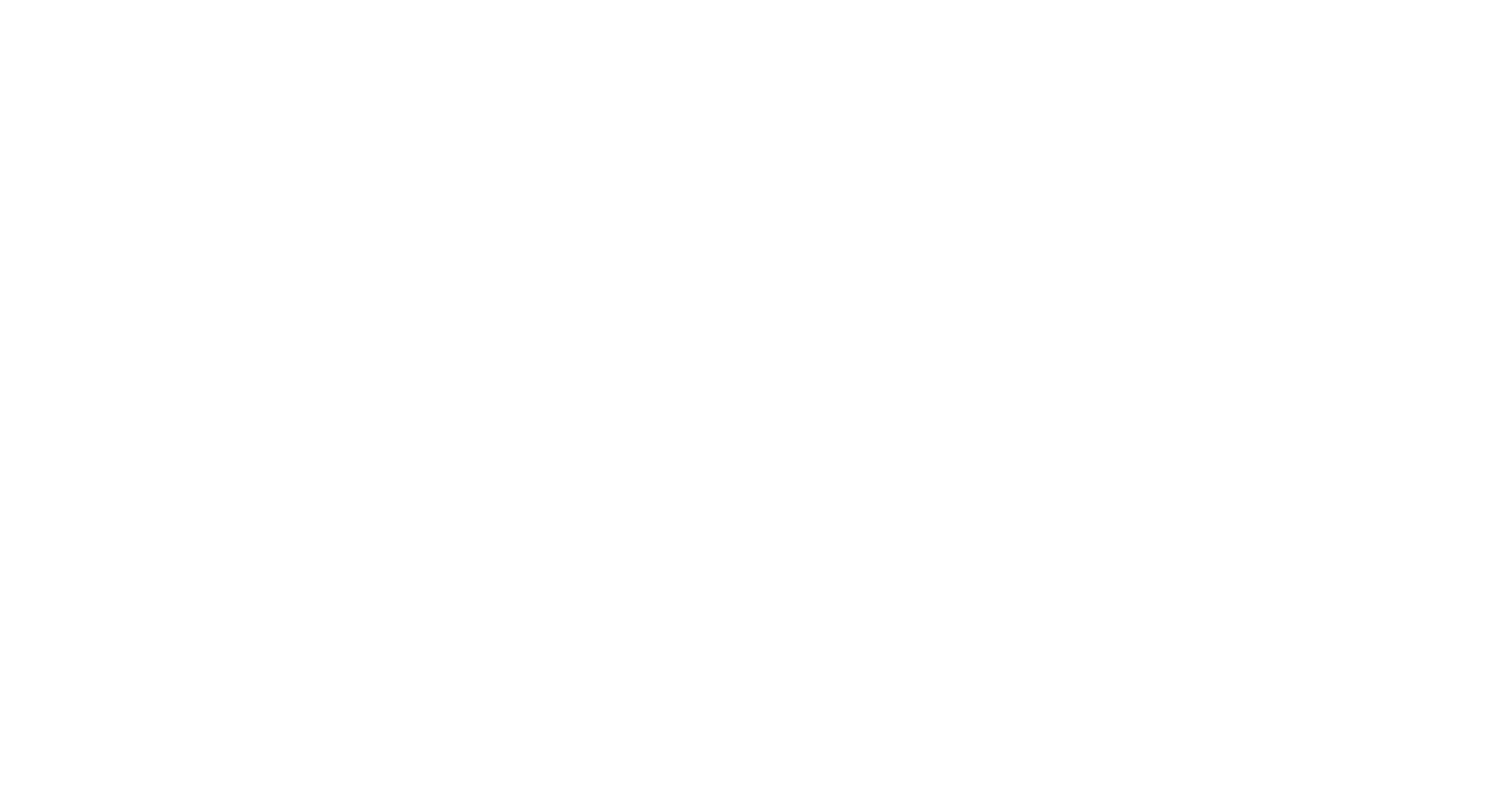 scroll, scrollTop: 0, scrollLeft: 0, axis: both 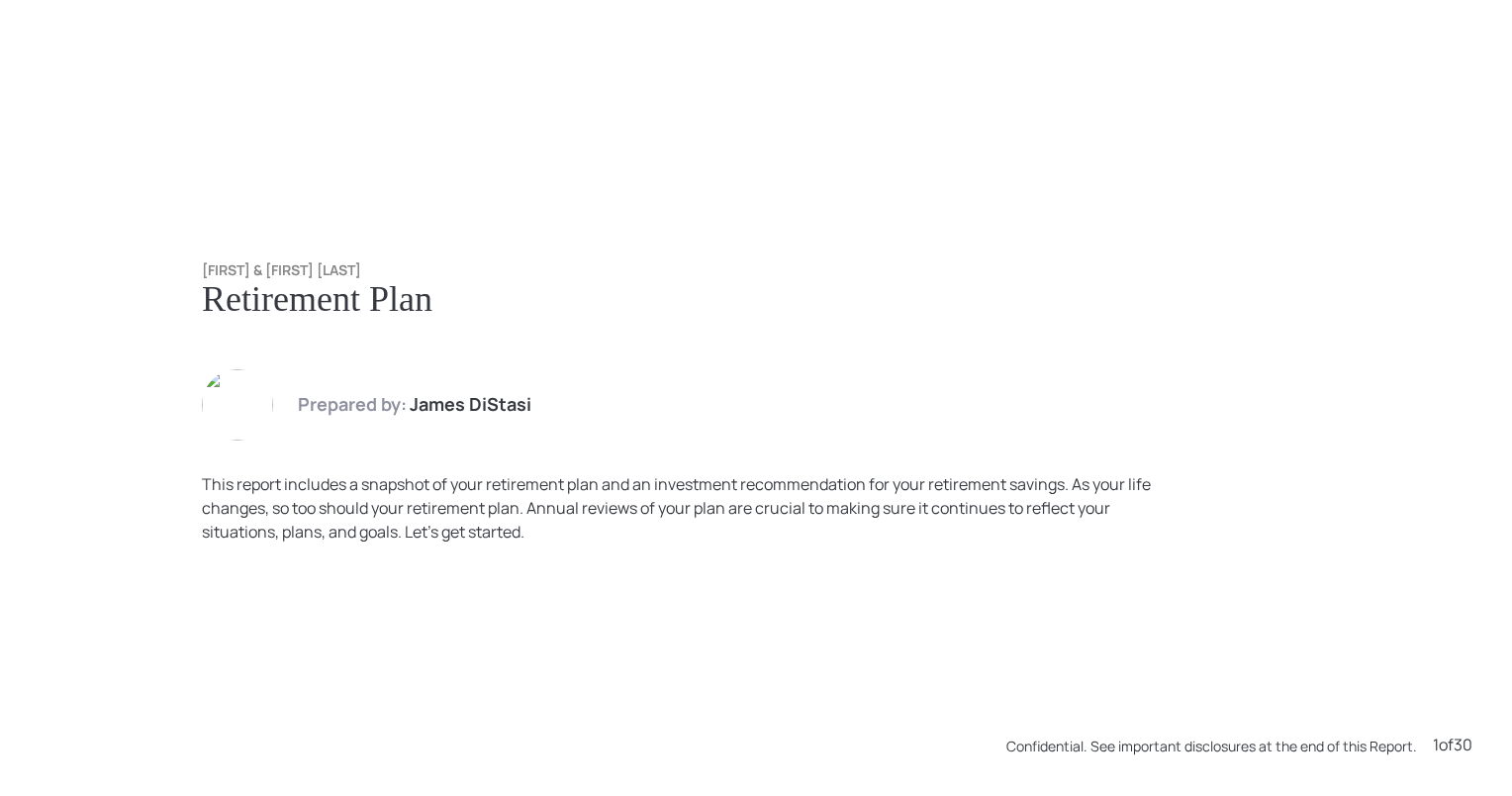 click on "[FIRST] & [FIRST] [LAST] Retirement Plan Prepared by: [FIRST] [LAST] This report includes a snapshot of your retirement plan and an investment recommendation for your retirement savings. As your life changes, so too should your retirement plan. Annual reviews of your plan are crucial to making sure it continues to reflect your situations, plans, and goals. Let’s get started. Confidential. See important disclosures at the end of this Report. 1 of 30" at bounding box center (756, 398) 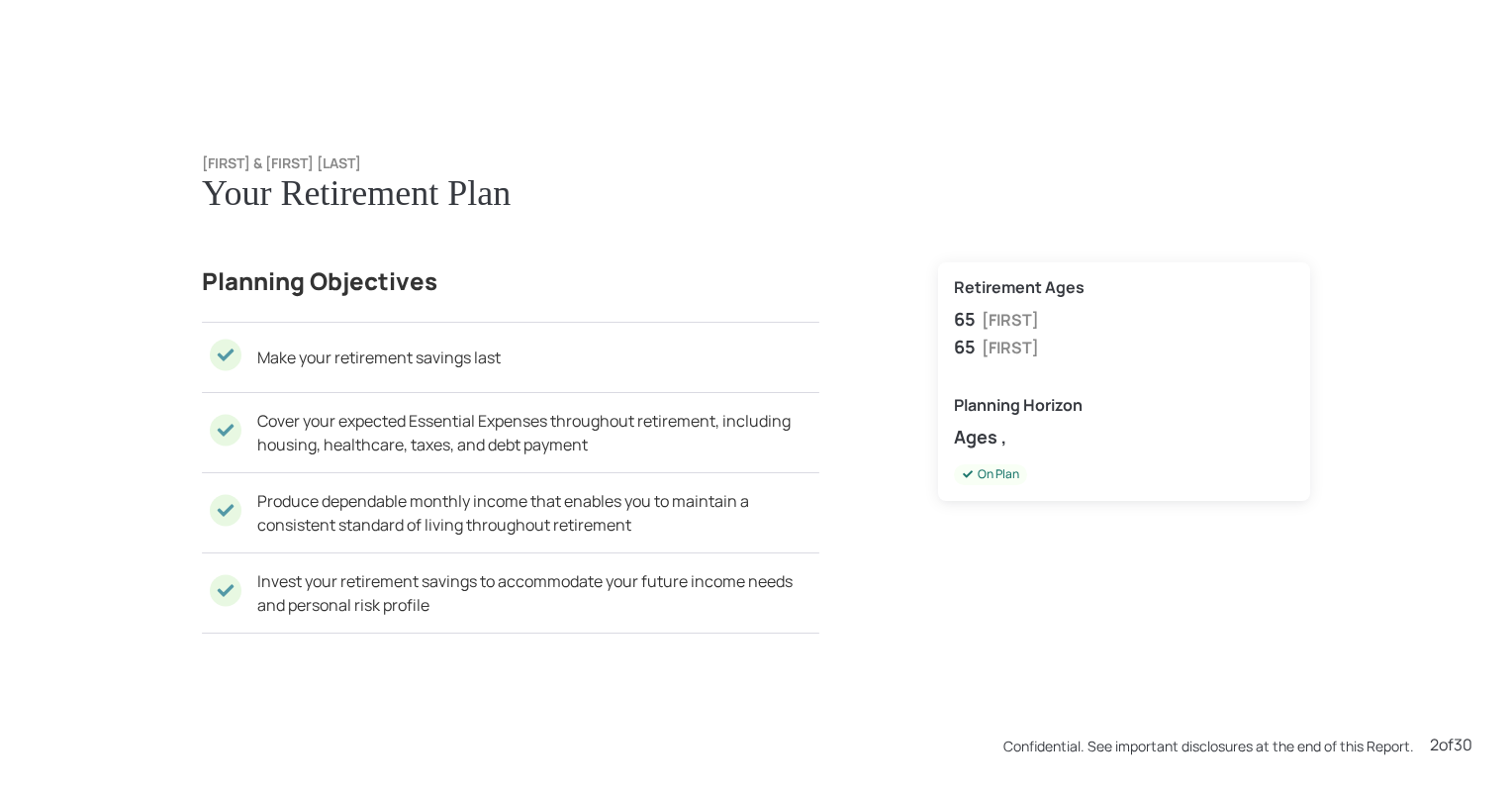 scroll, scrollTop: 1592, scrollLeft: 0, axis: vertical 